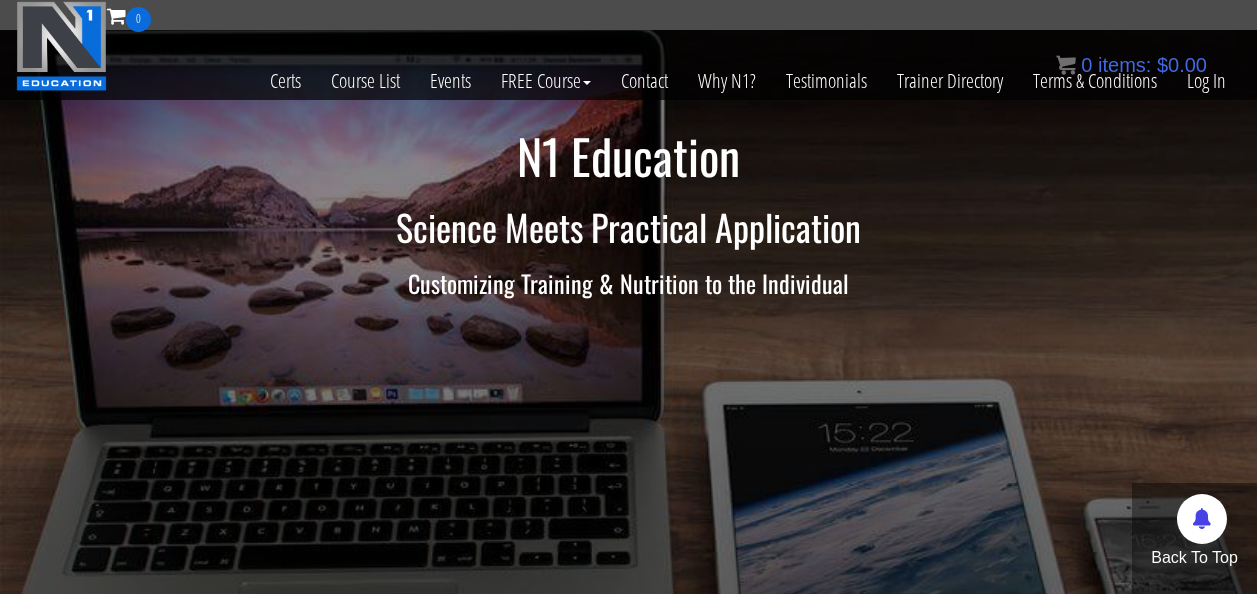 scroll, scrollTop: 0, scrollLeft: 0, axis: both 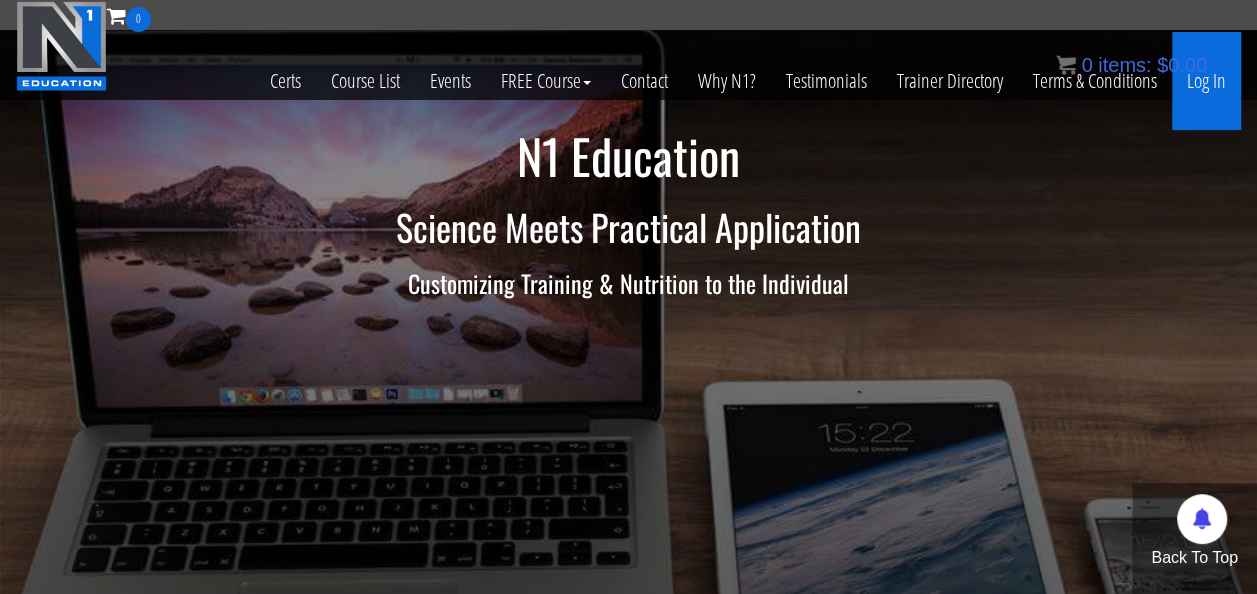 click on "Log In" at bounding box center [1206, 81] 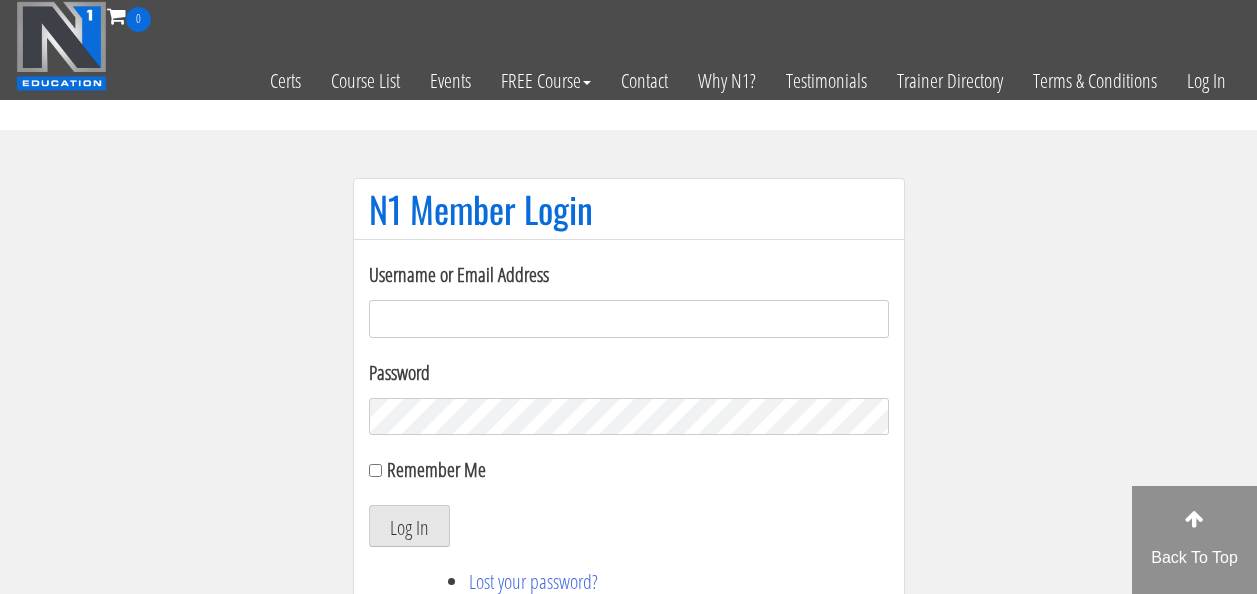 scroll, scrollTop: 0, scrollLeft: 0, axis: both 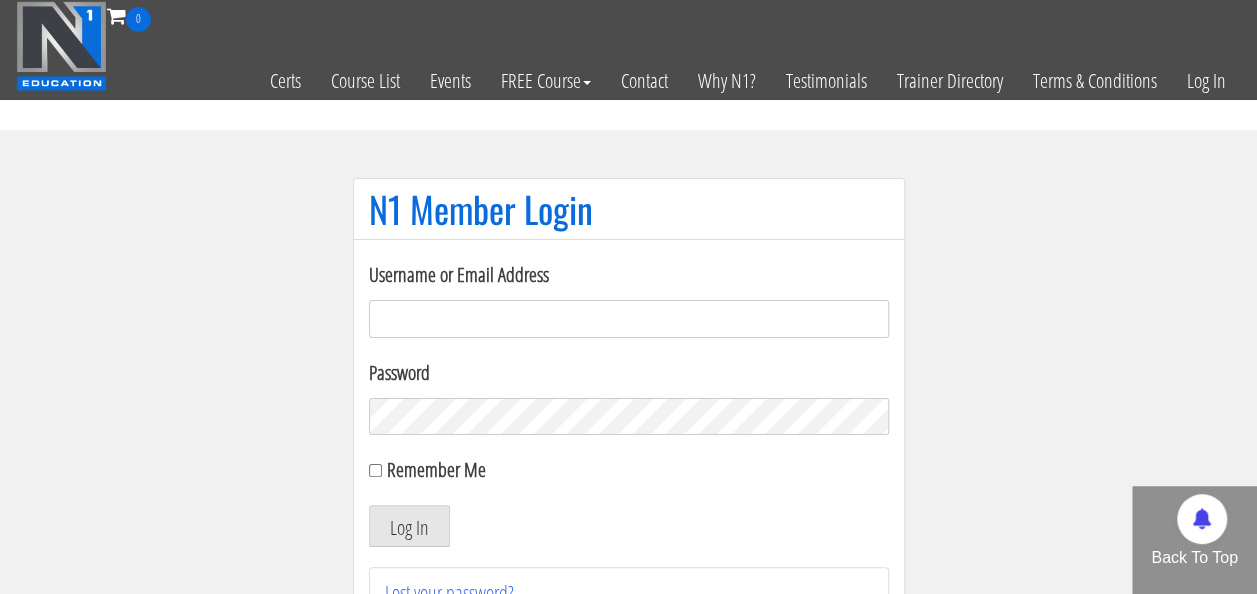 type on "support@example.com" 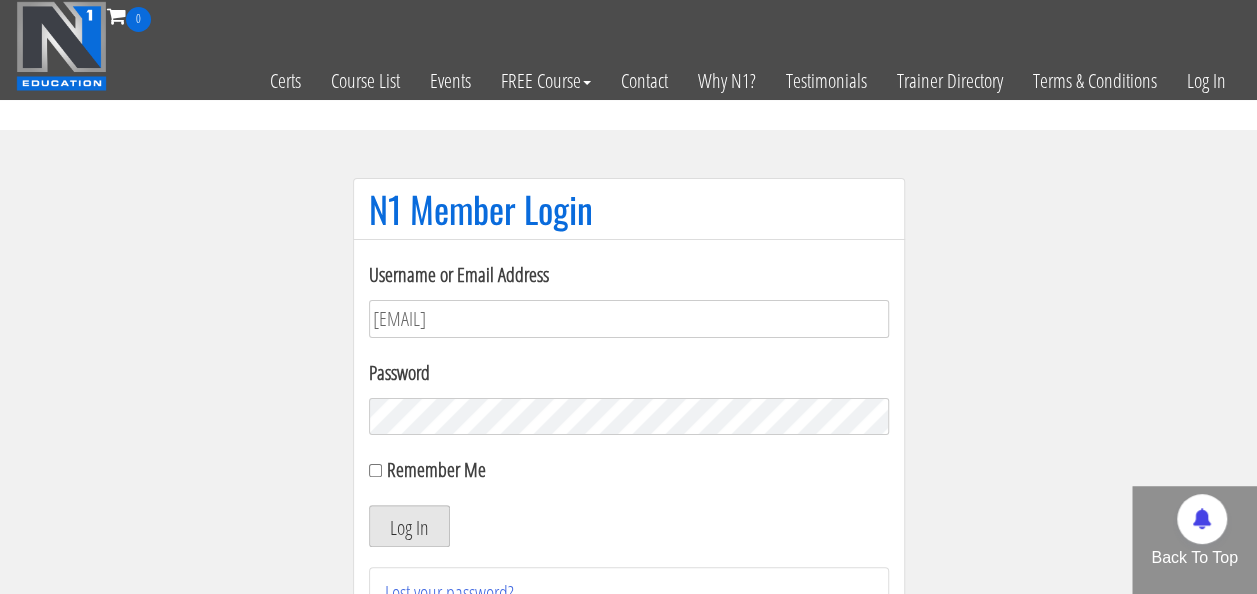 click on "Log In" at bounding box center [409, 526] 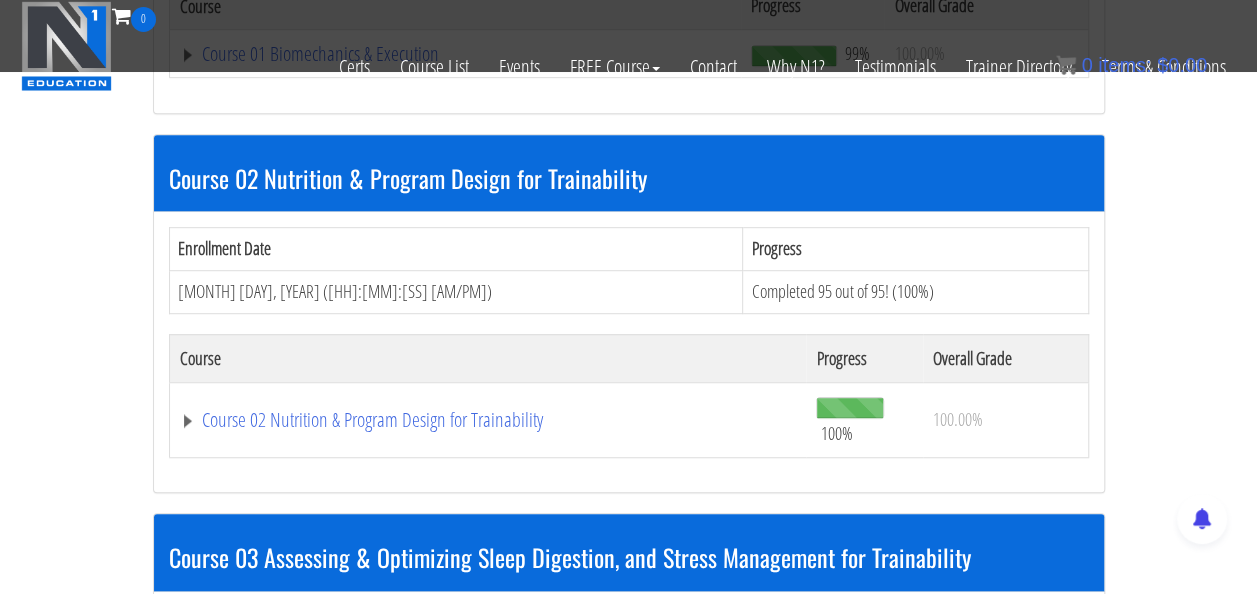 scroll, scrollTop: 562, scrollLeft: 0, axis: vertical 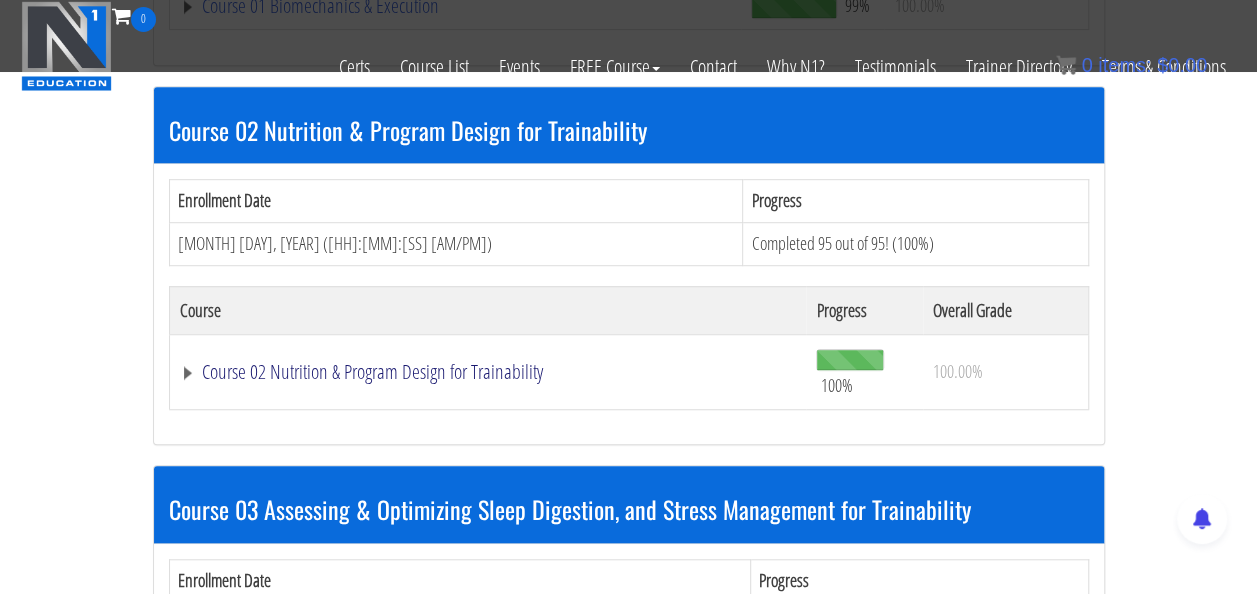 click on "Course 02 Nutrition & Program Design for Trainability" at bounding box center [456, 6] 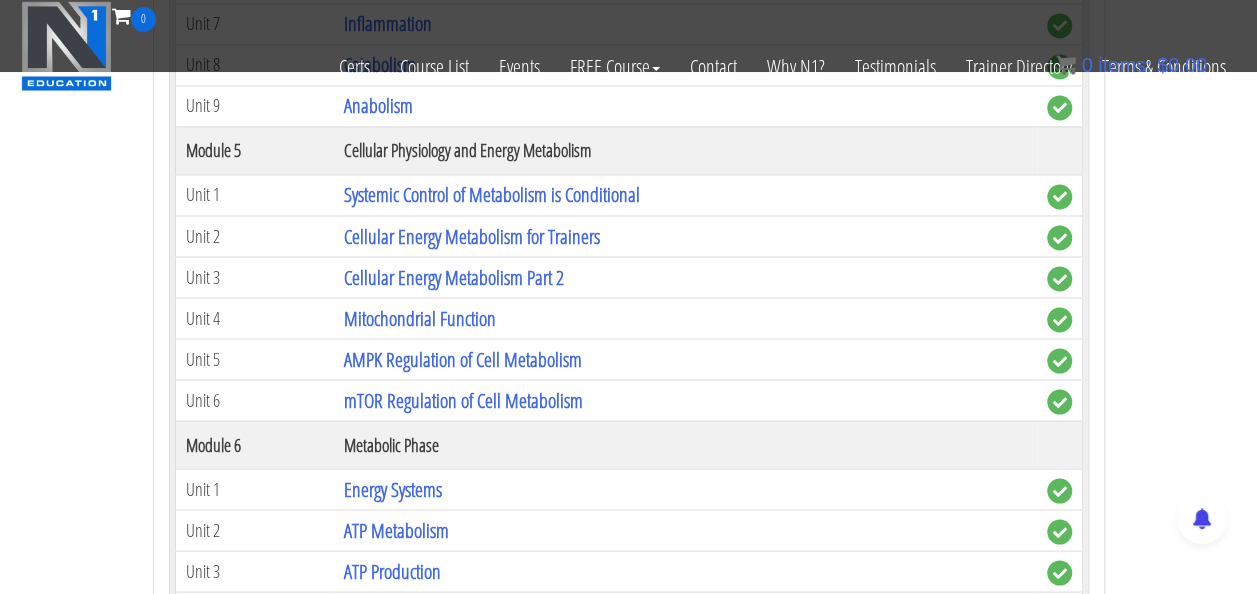 scroll, scrollTop: 1646, scrollLeft: 0, axis: vertical 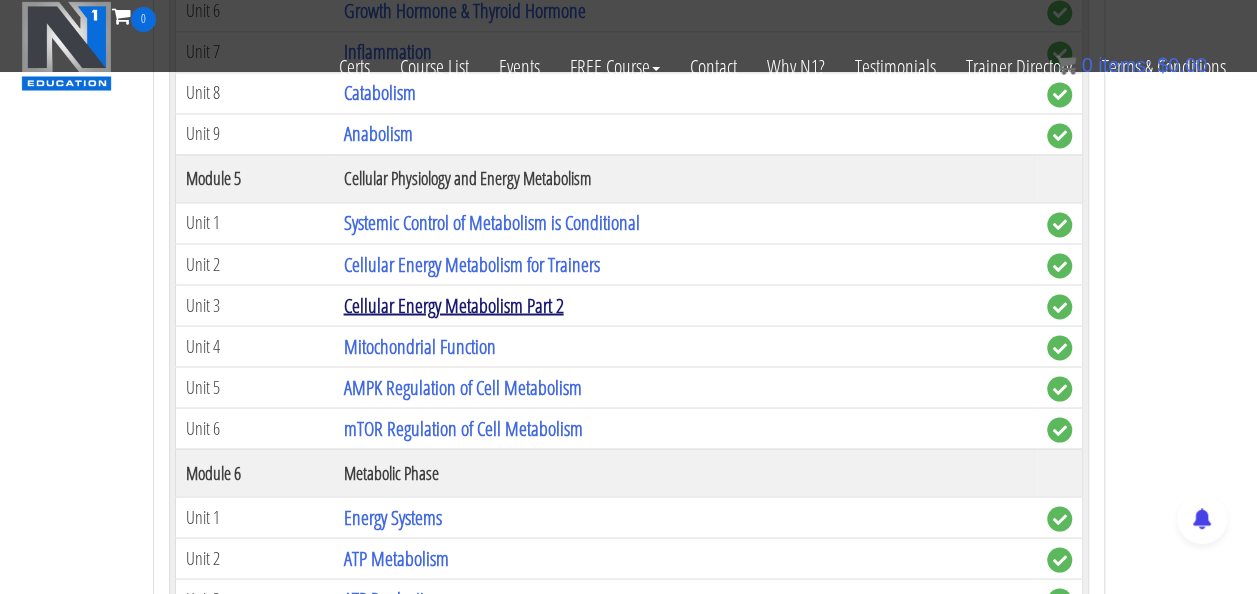 click on "Cellular Energy Metabolism Part 2" at bounding box center (453, 304) 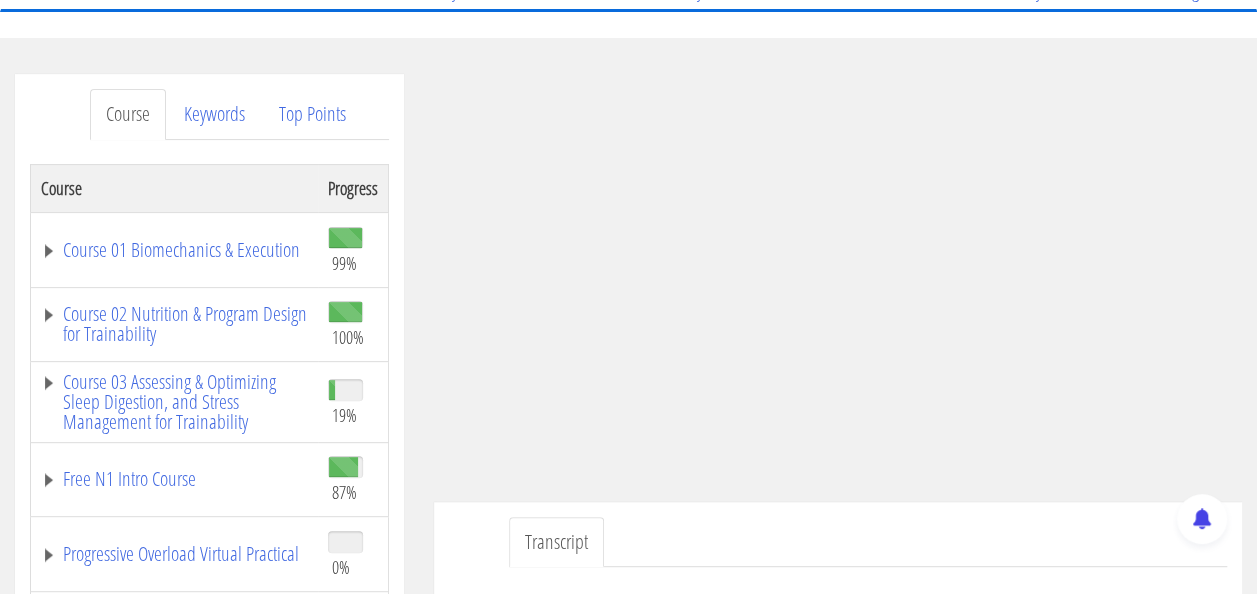 scroll, scrollTop: 335, scrollLeft: 0, axis: vertical 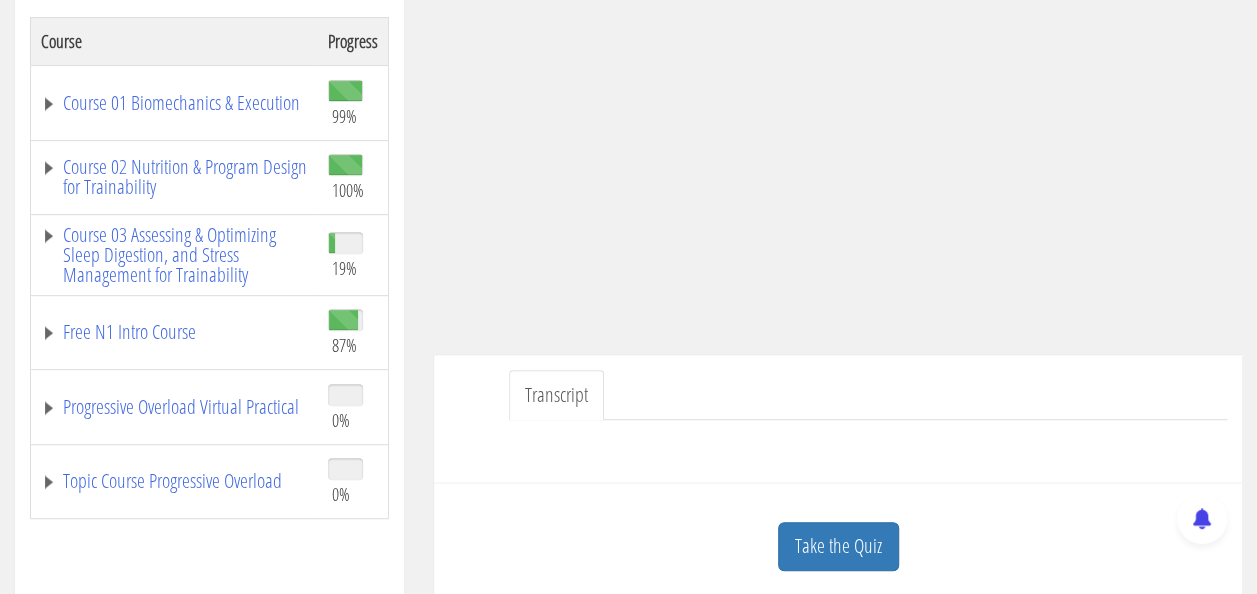 click on "Take the Quiz" at bounding box center [838, 546] 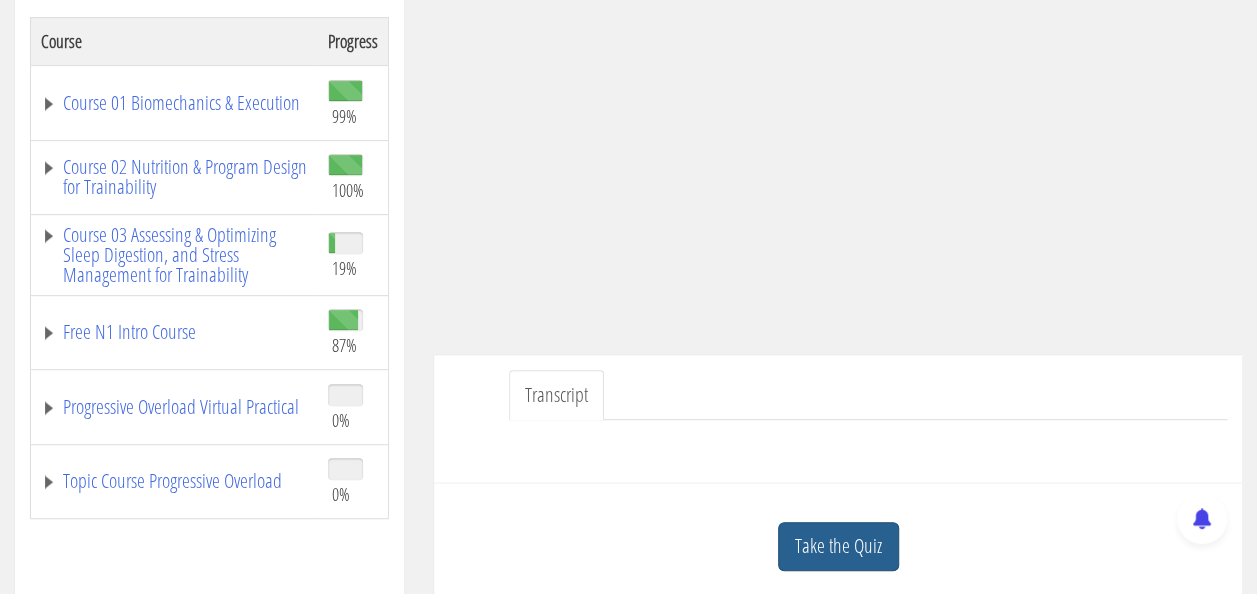 click on "Take the Quiz" at bounding box center [838, 546] 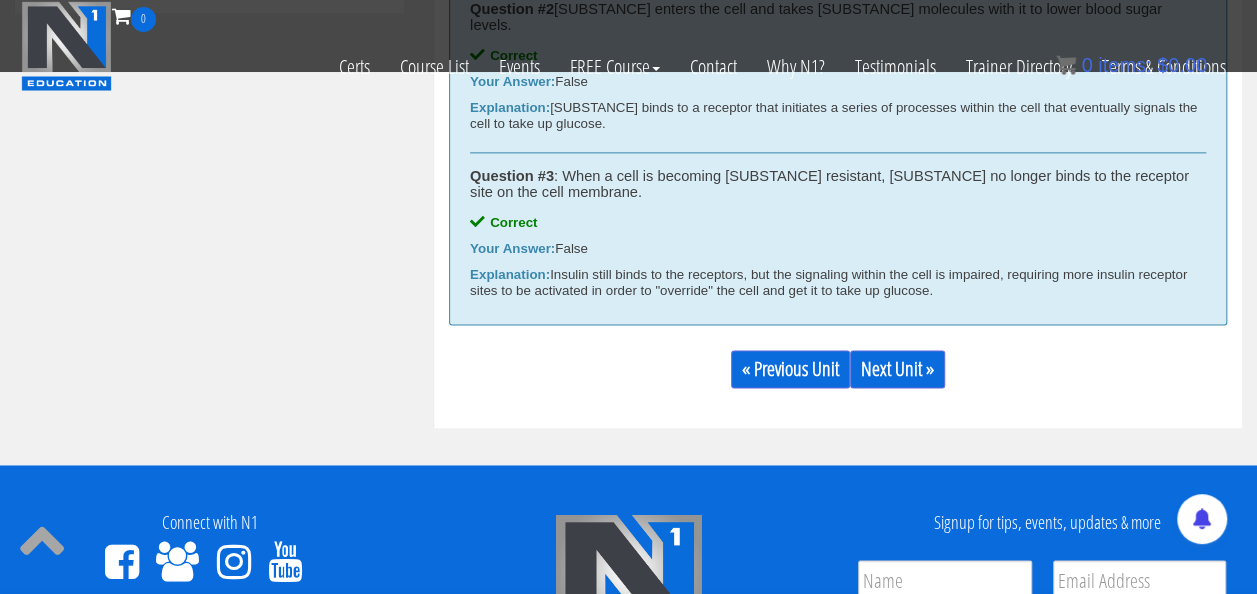 scroll, scrollTop: 1253, scrollLeft: 0, axis: vertical 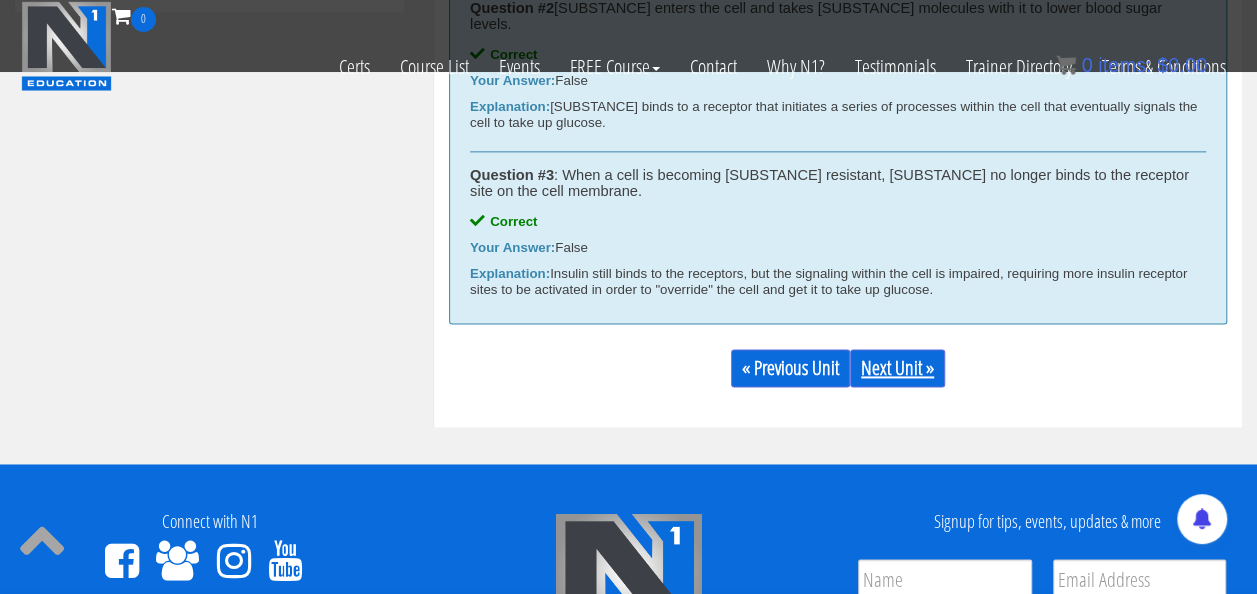 click on "Next Unit »" at bounding box center (897, 368) 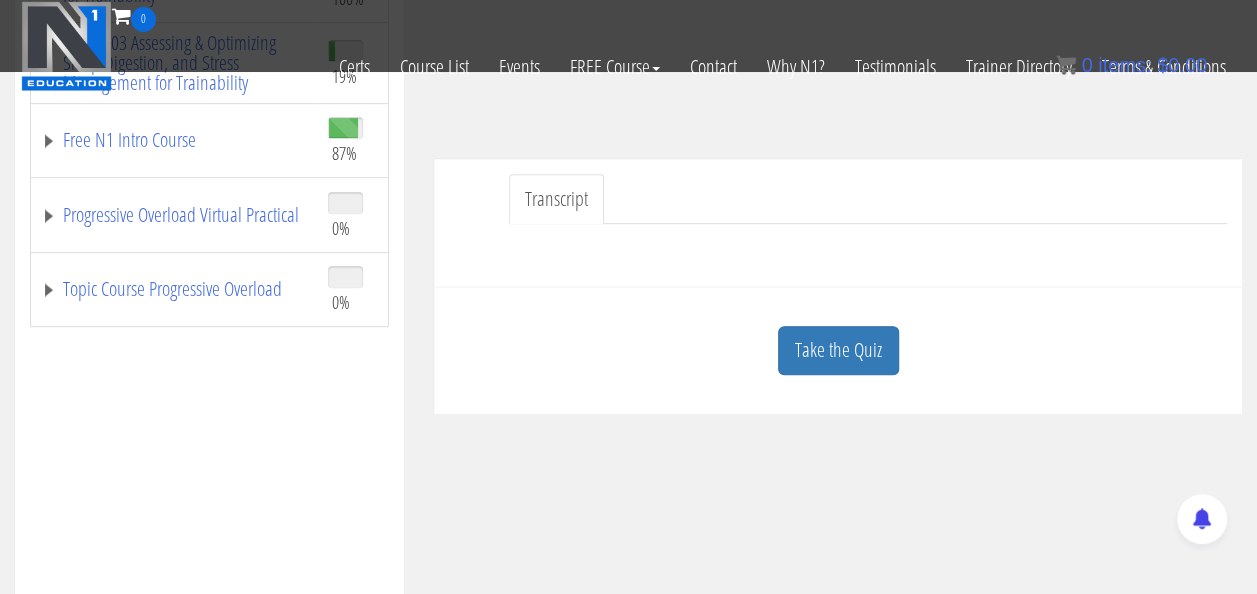 scroll, scrollTop: 408, scrollLeft: 0, axis: vertical 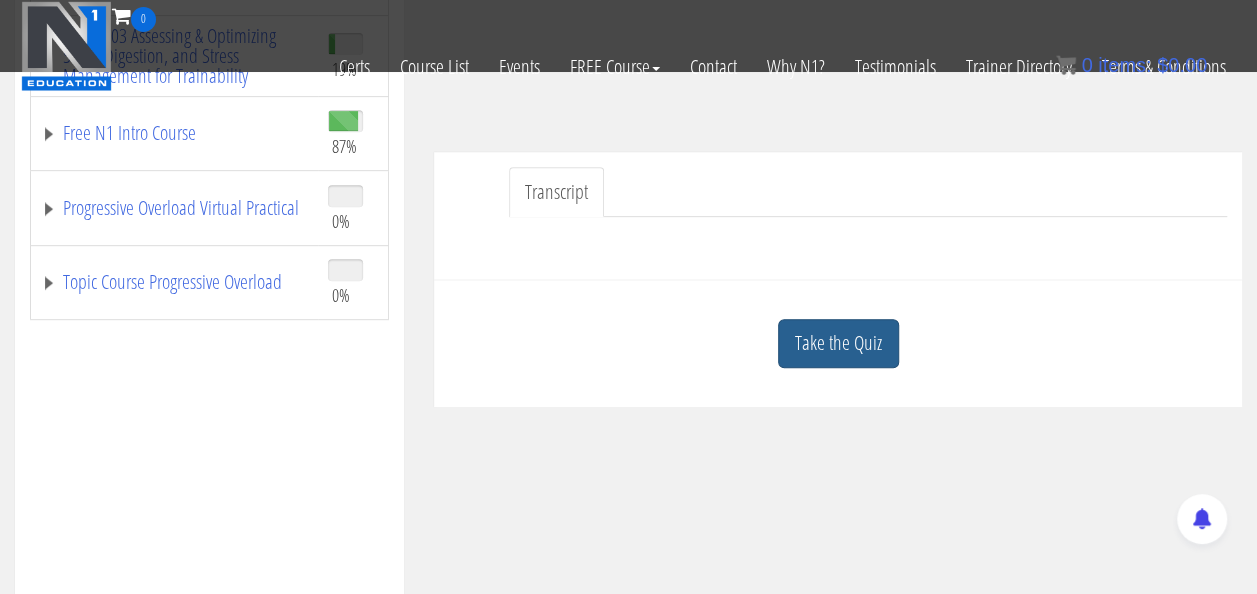 click on "Take the Quiz" at bounding box center [838, 343] 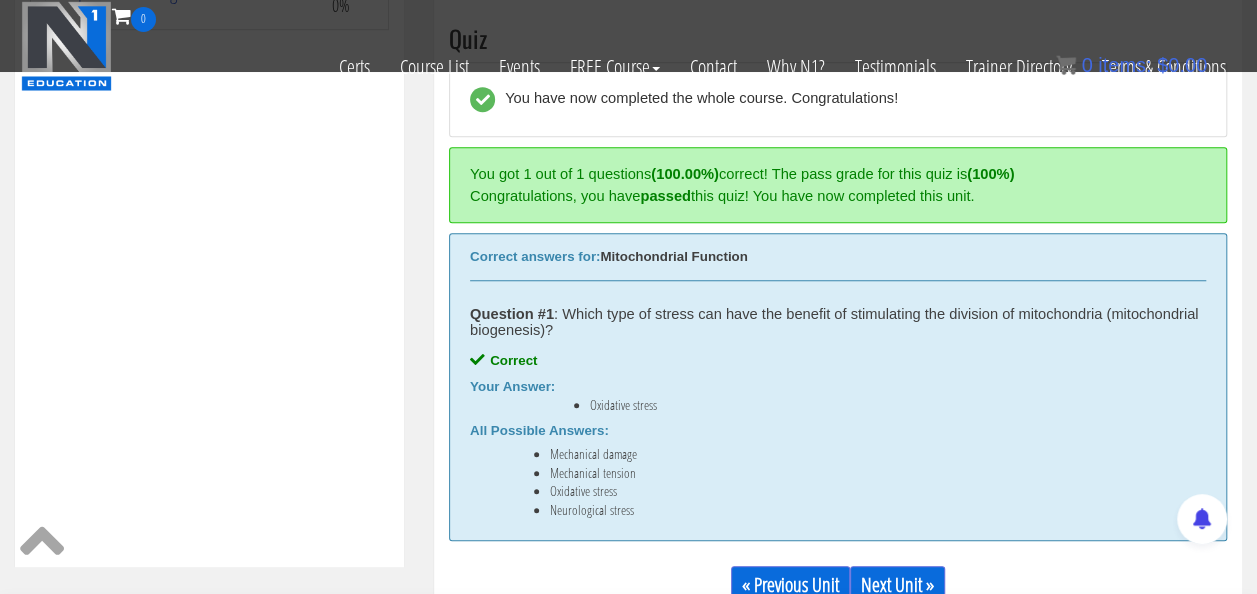 scroll, scrollTop: 699, scrollLeft: 0, axis: vertical 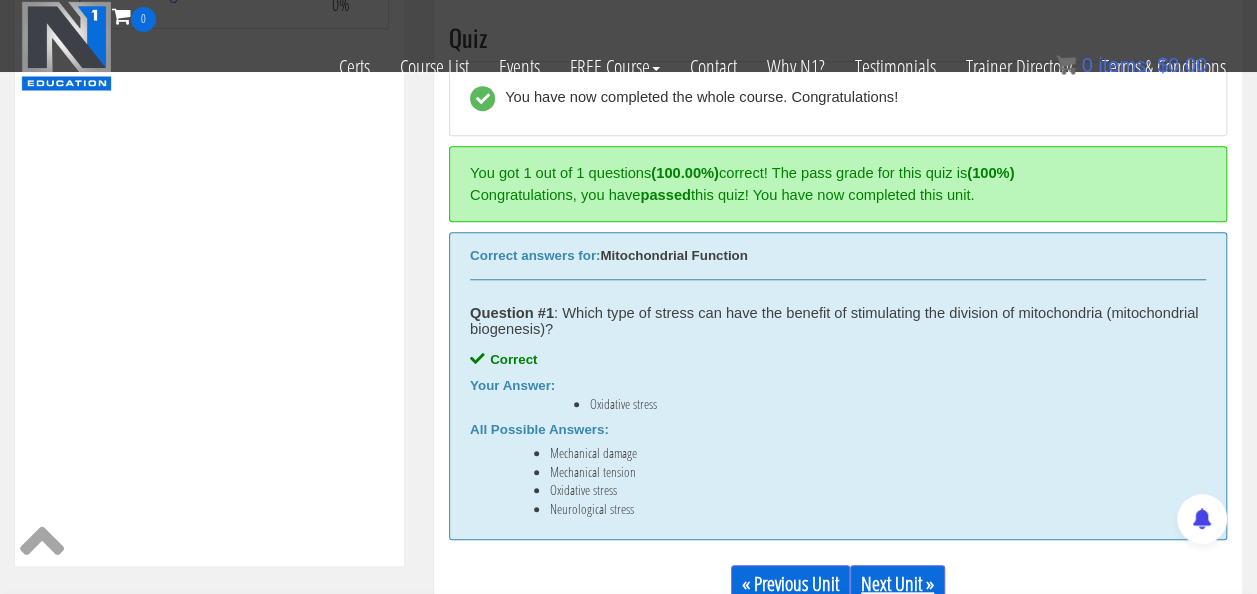 click on "Next Unit »" at bounding box center [897, 584] 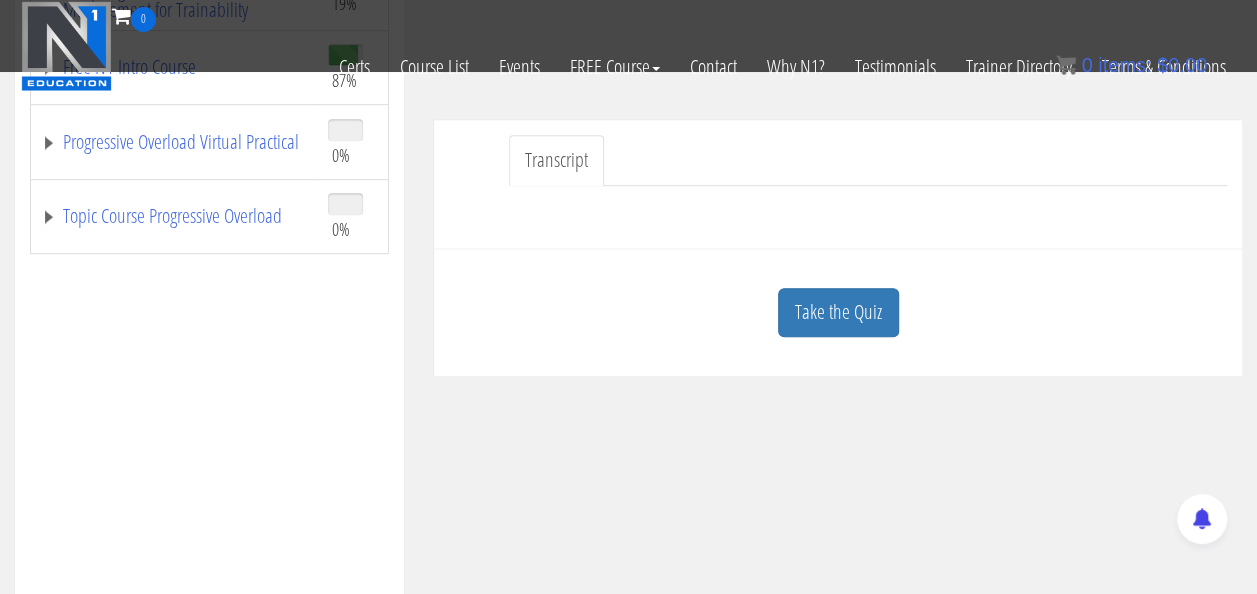 scroll, scrollTop: 477, scrollLeft: 0, axis: vertical 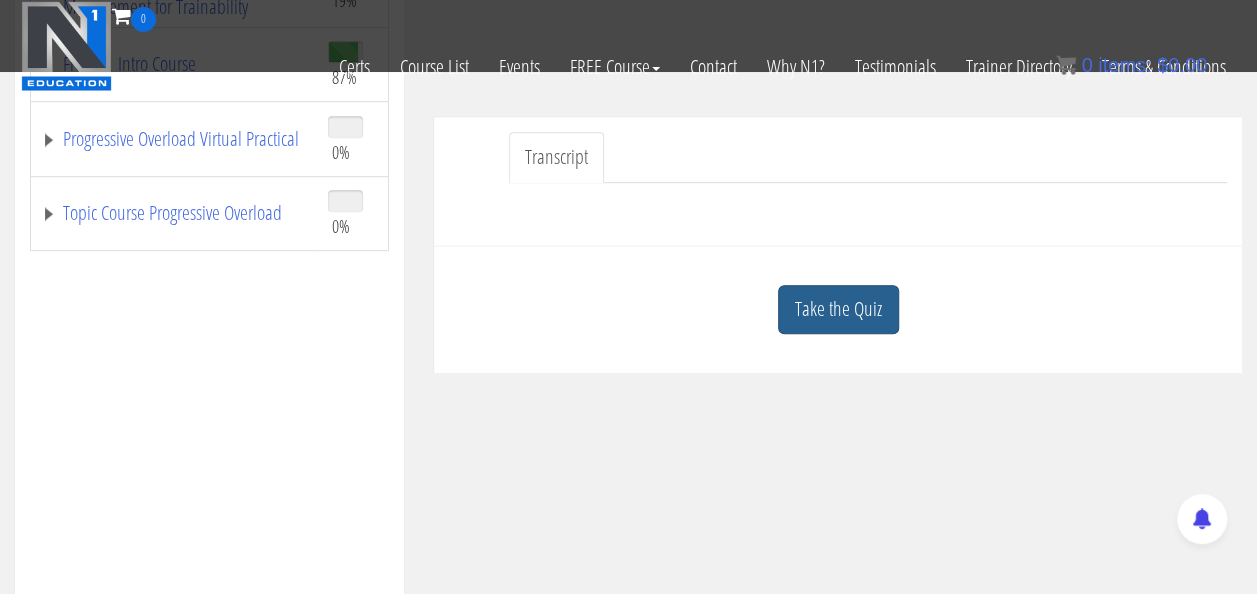 click on "Take the Quiz" at bounding box center (838, 309) 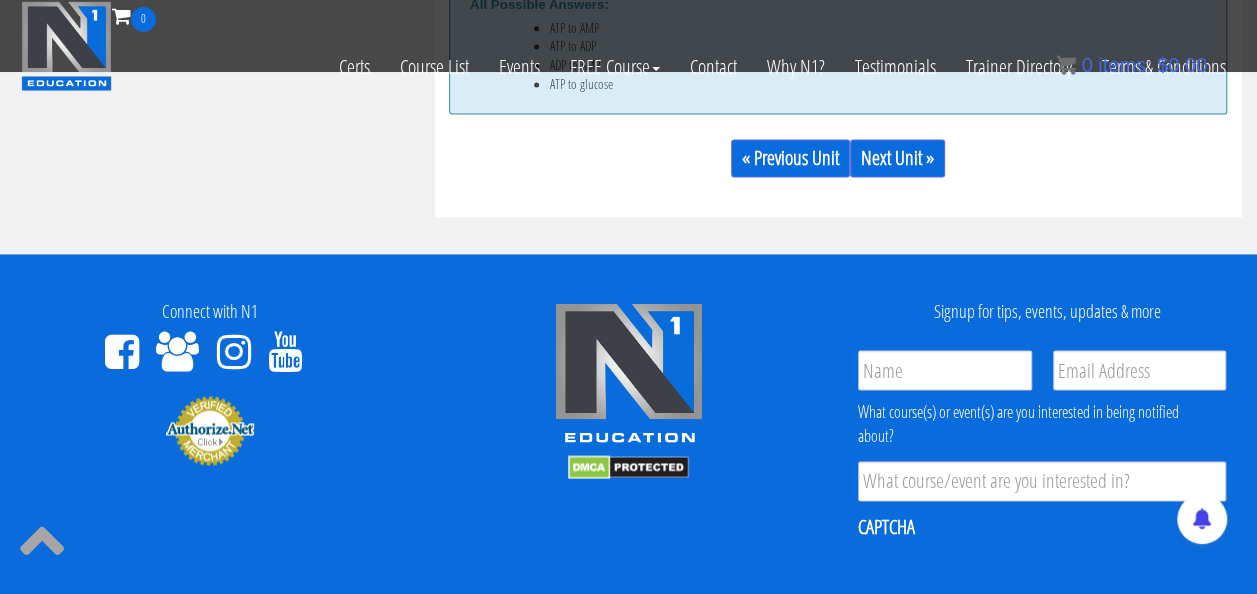 scroll, scrollTop: 1385, scrollLeft: 0, axis: vertical 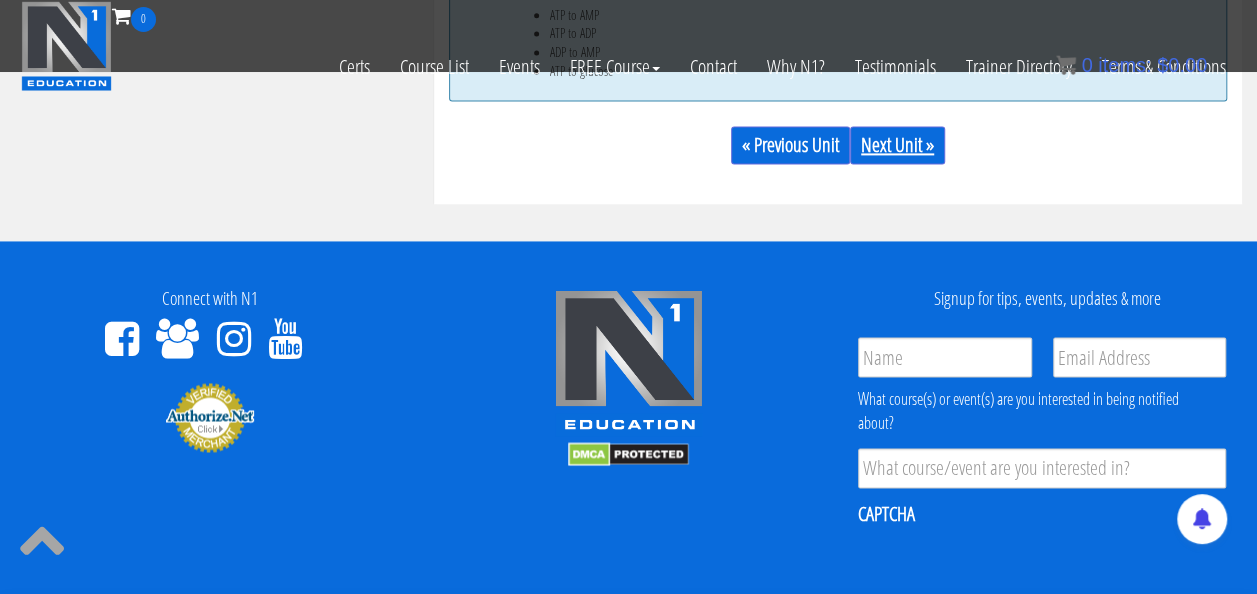 click on "Next Unit »" at bounding box center (897, 145) 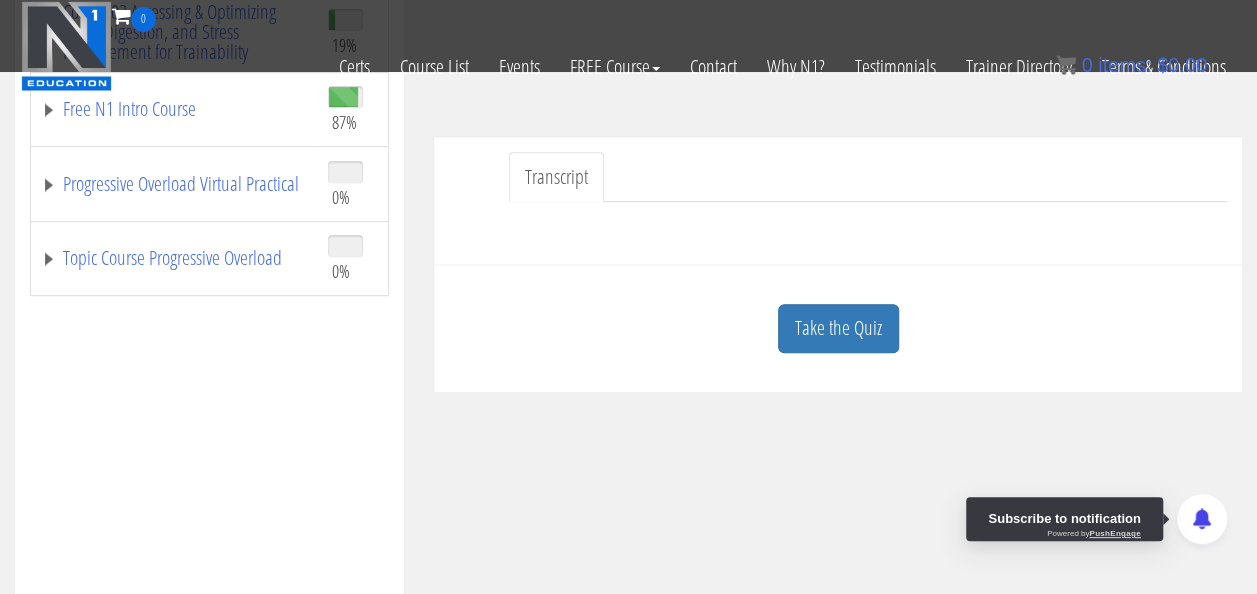 scroll, scrollTop: 433, scrollLeft: 0, axis: vertical 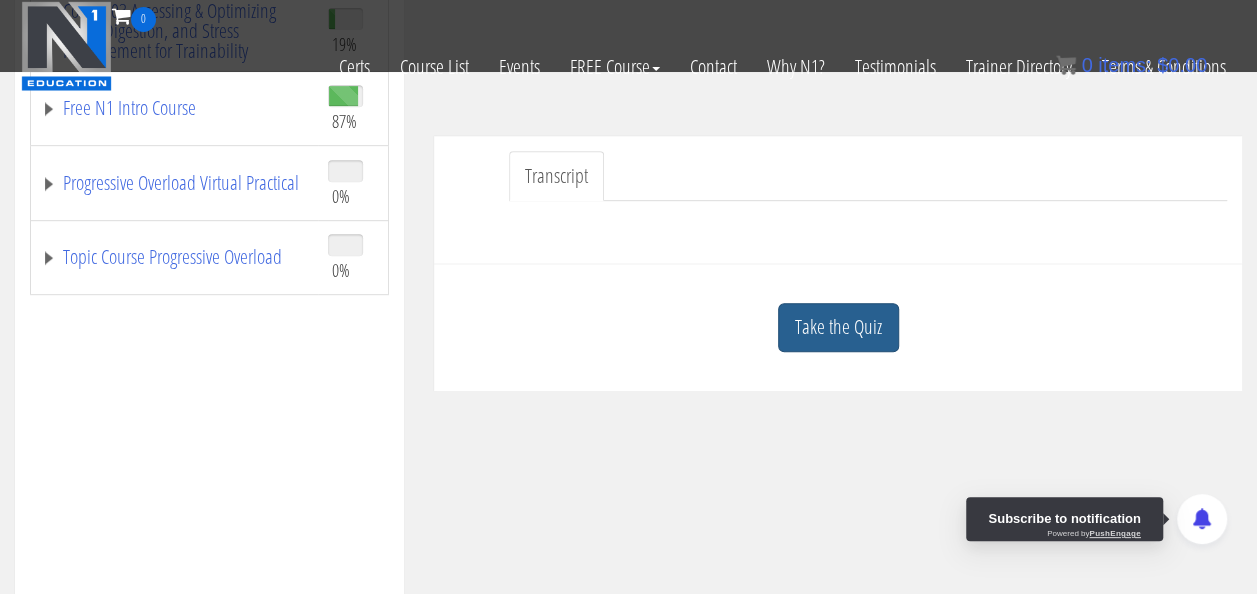 click on "Take the Quiz" at bounding box center [838, 327] 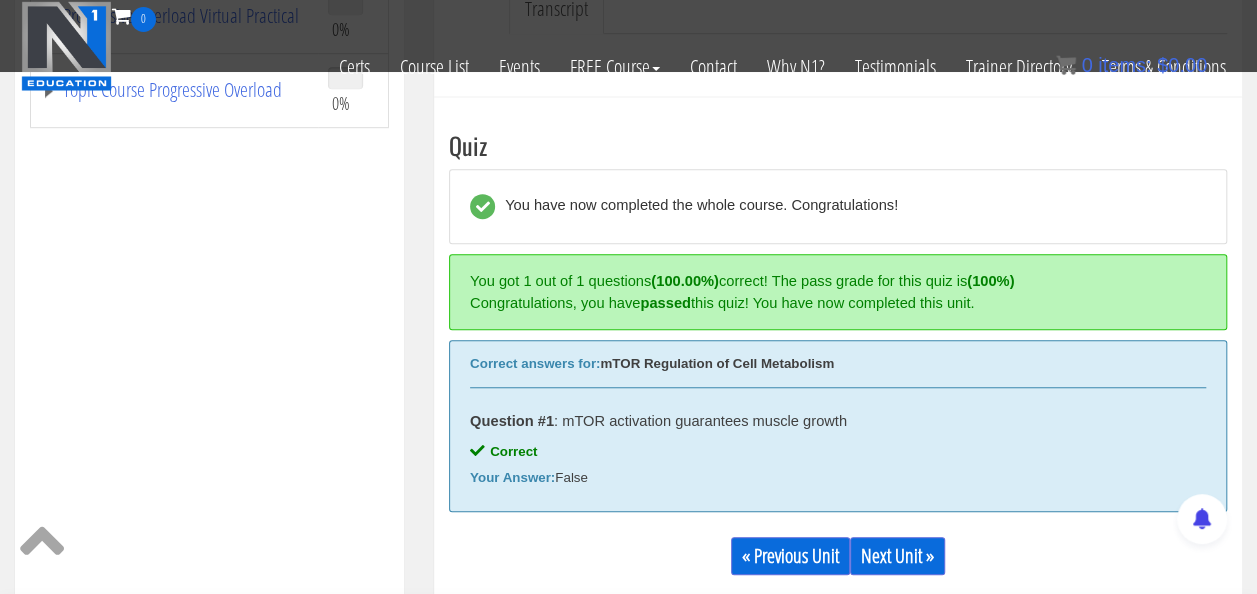 scroll, scrollTop: 634, scrollLeft: 0, axis: vertical 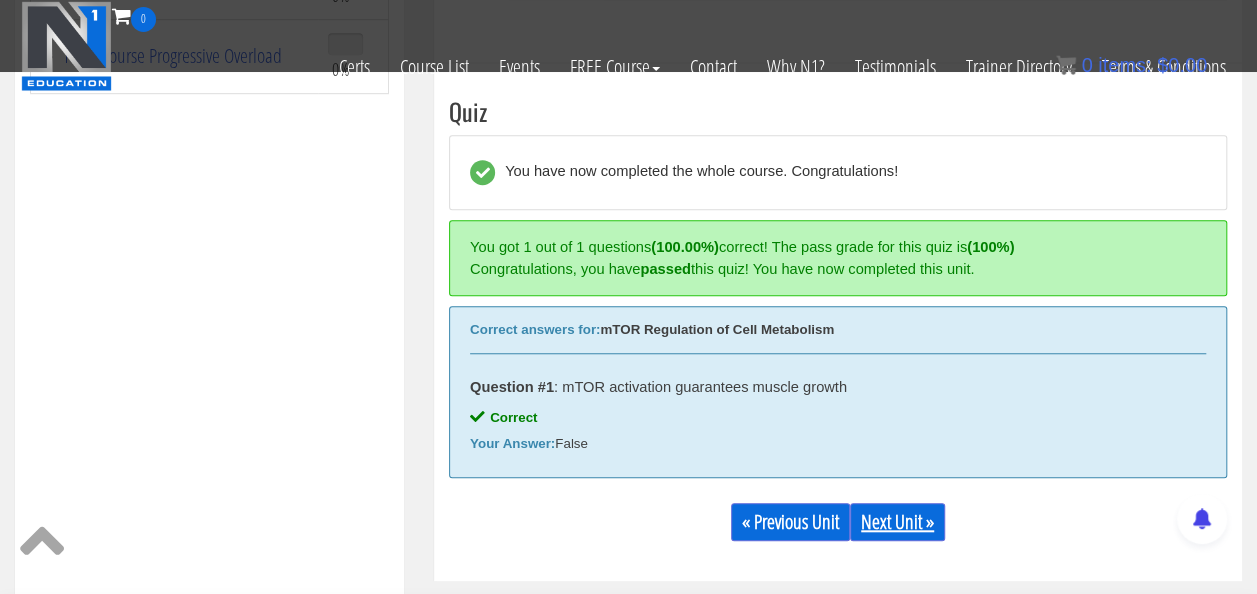 click on "Next Unit »" at bounding box center [897, 522] 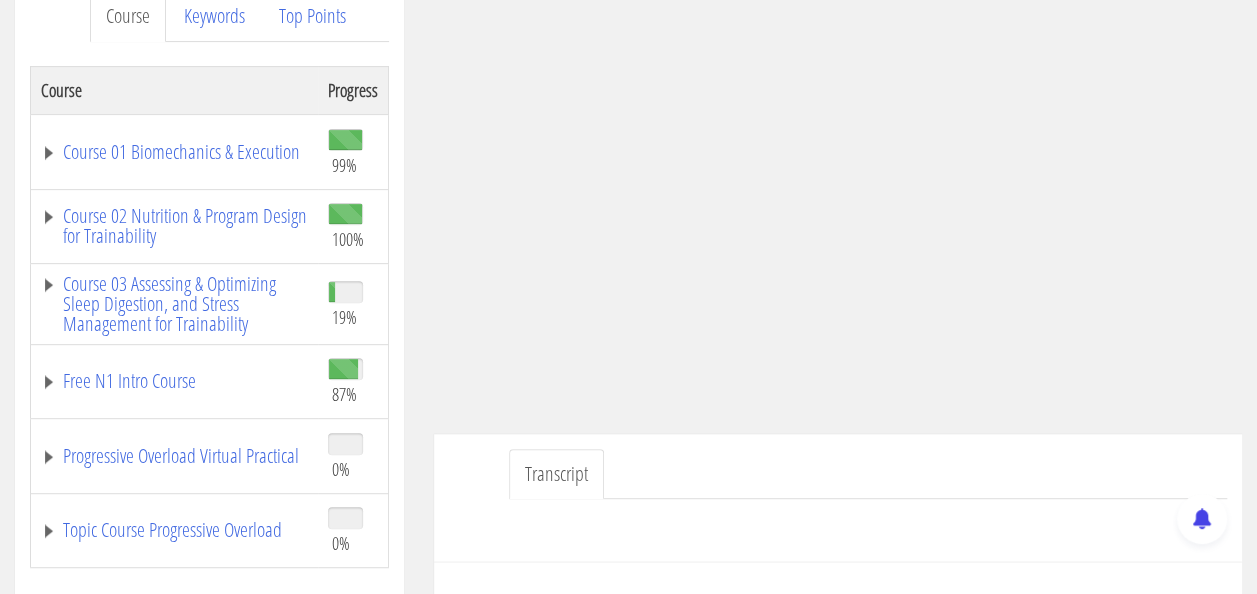 scroll, scrollTop: 285, scrollLeft: 0, axis: vertical 